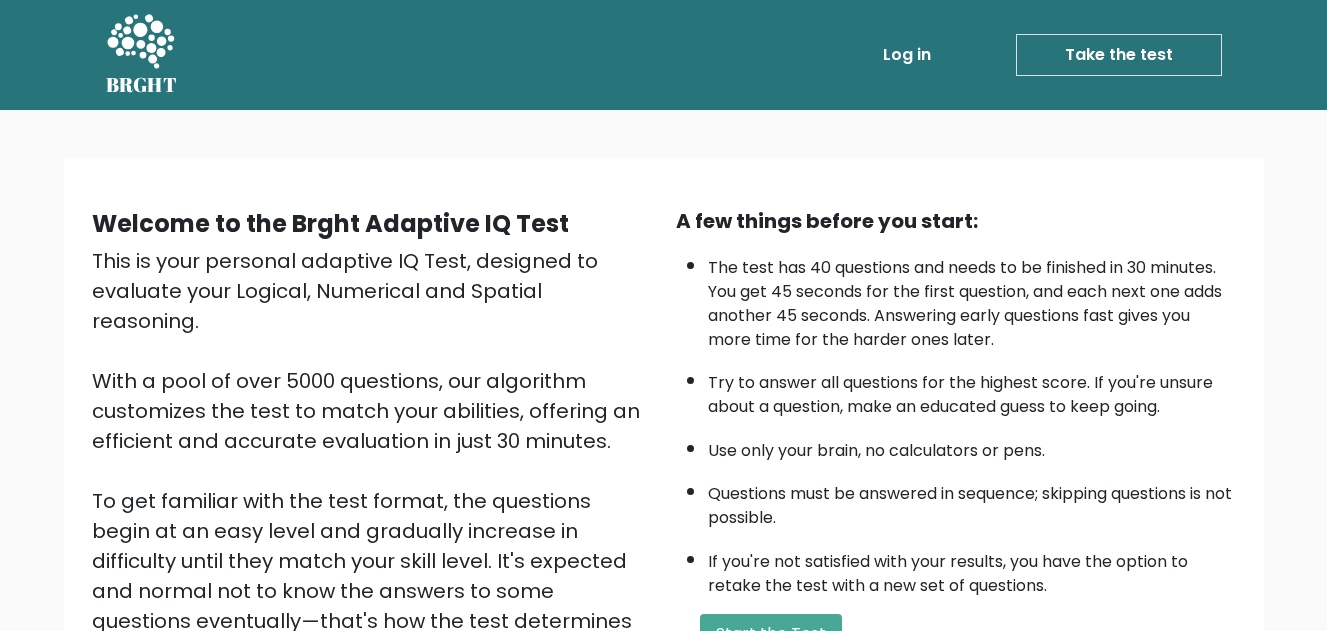 scroll, scrollTop: 0, scrollLeft: 0, axis: both 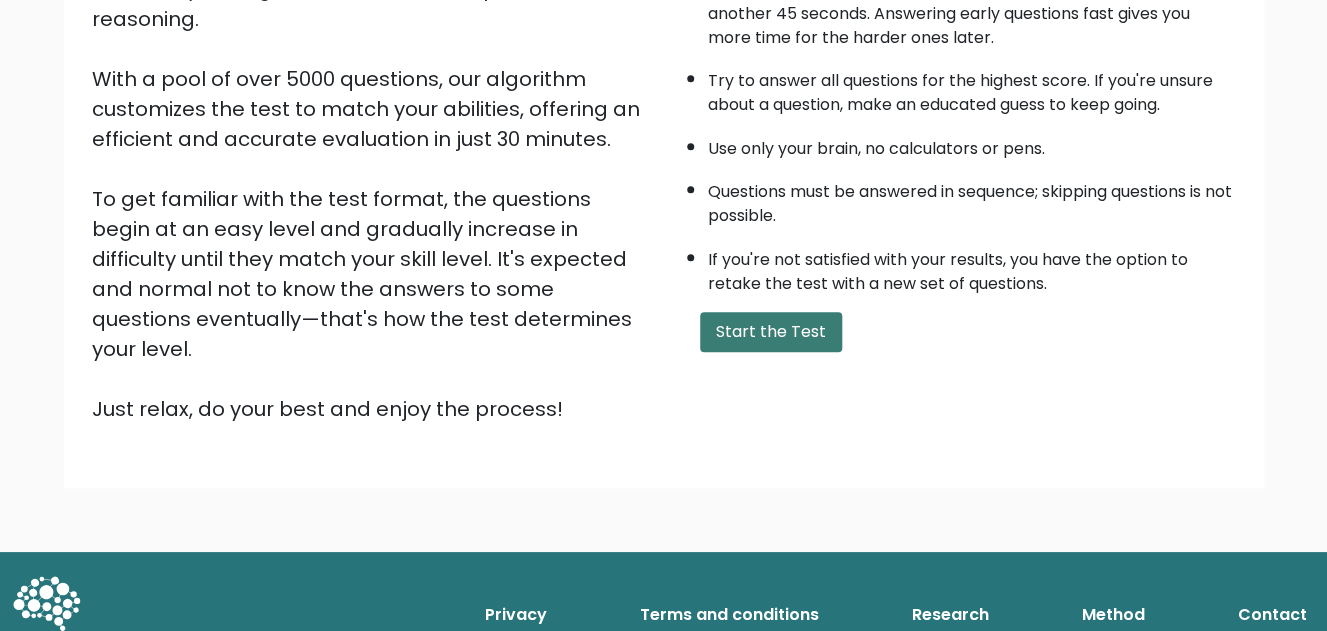 click on "Start the Test" at bounding box center [771, 332] 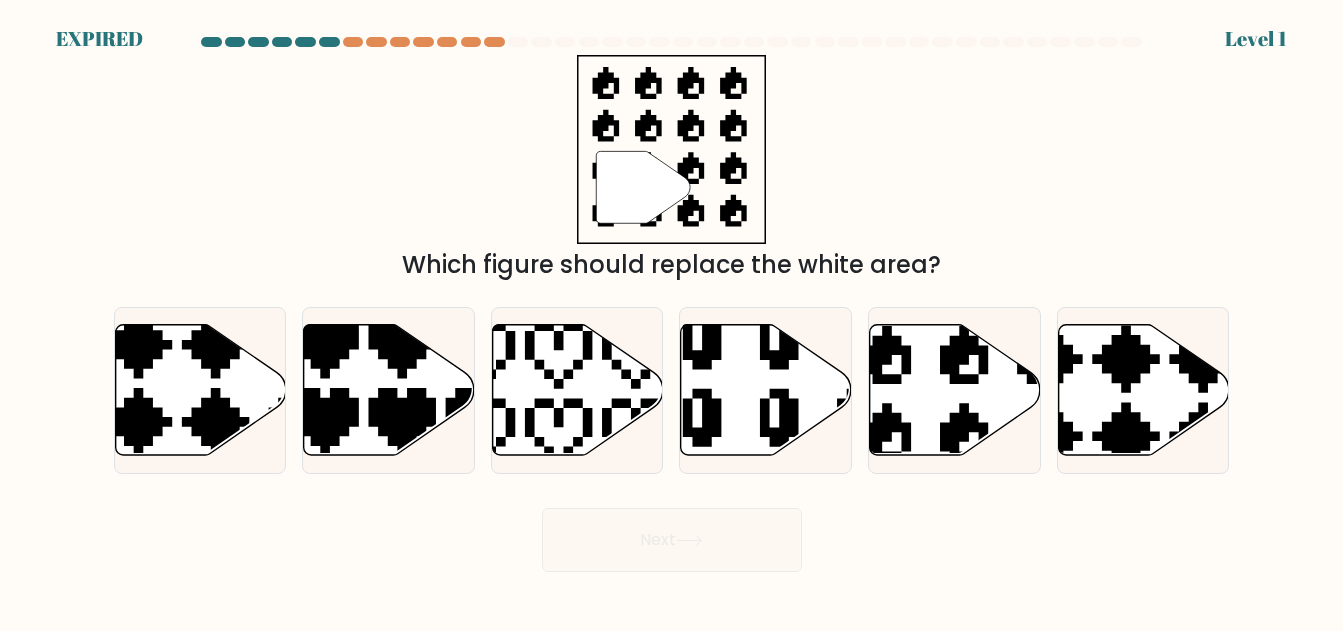 scroll, scrollTop: 0, scrollLeft: 0, axis: both 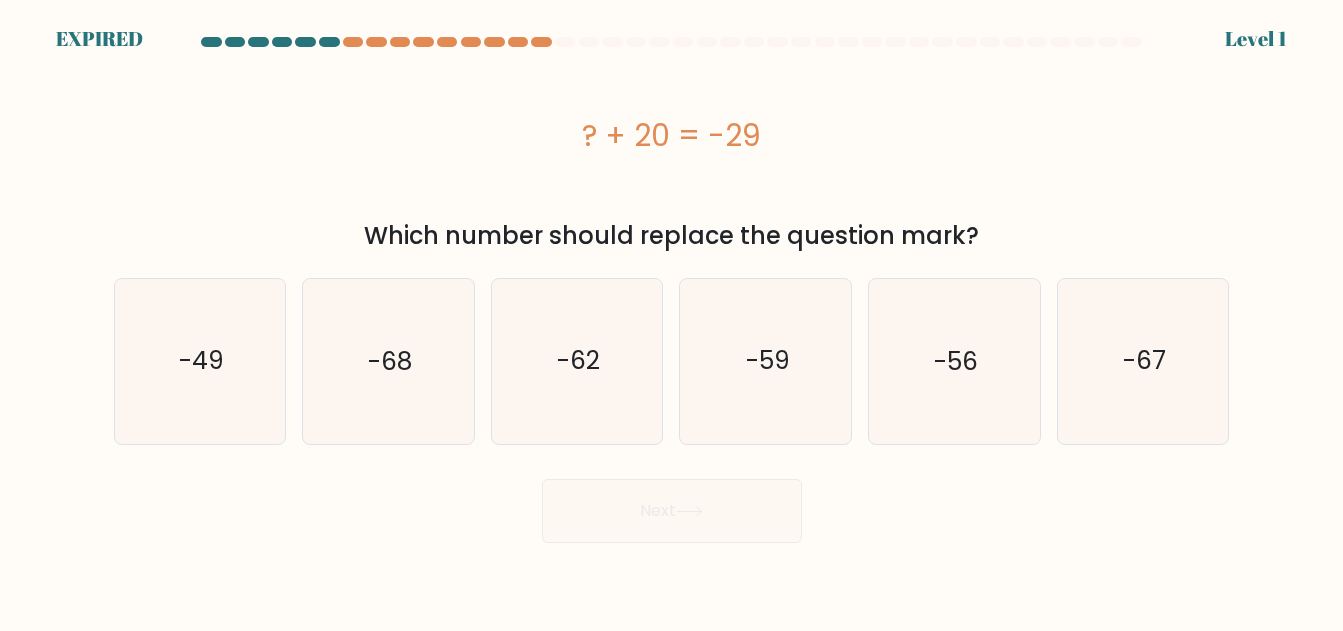 click at bounding box center [211, 42] 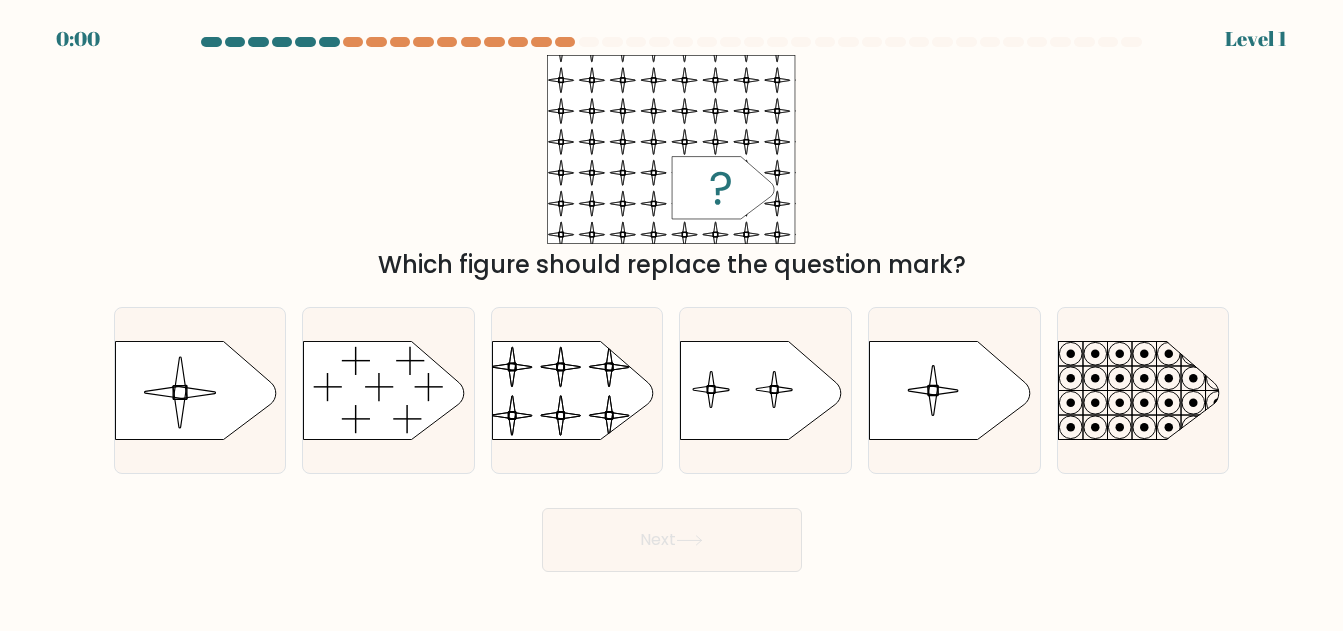 scroll, scrollTop: 0, scrollLeft: 0, axis: both 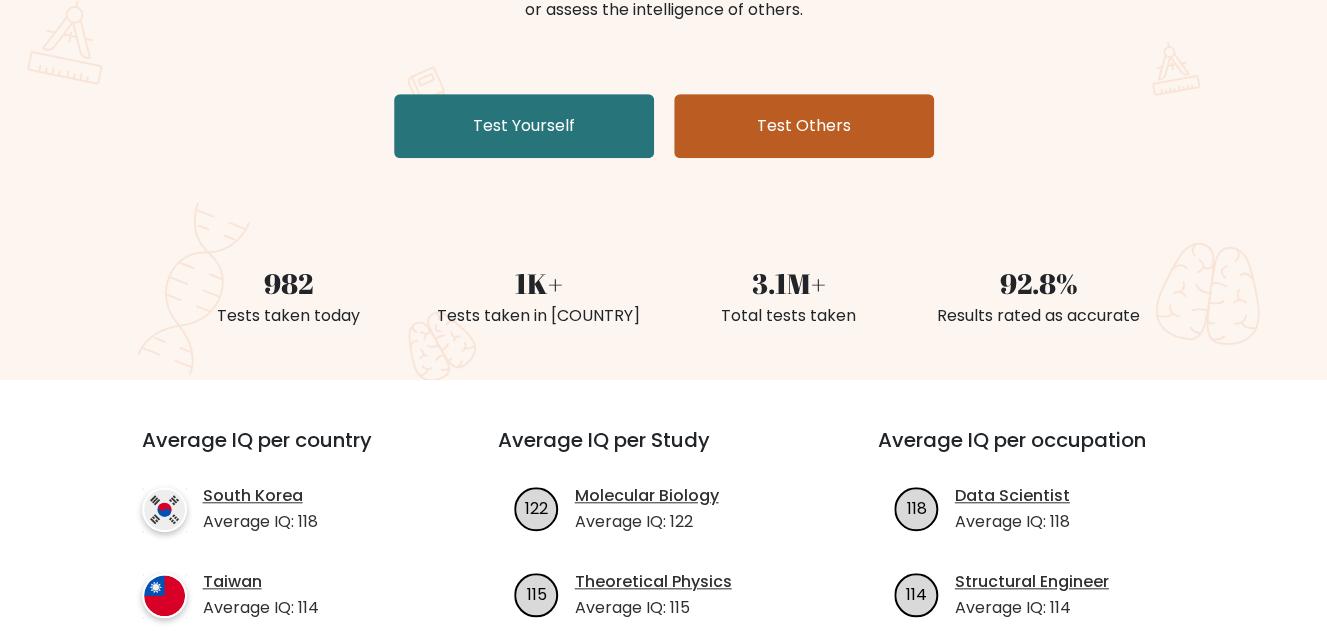 click on "Test Others" at bounding box center [804, 126] 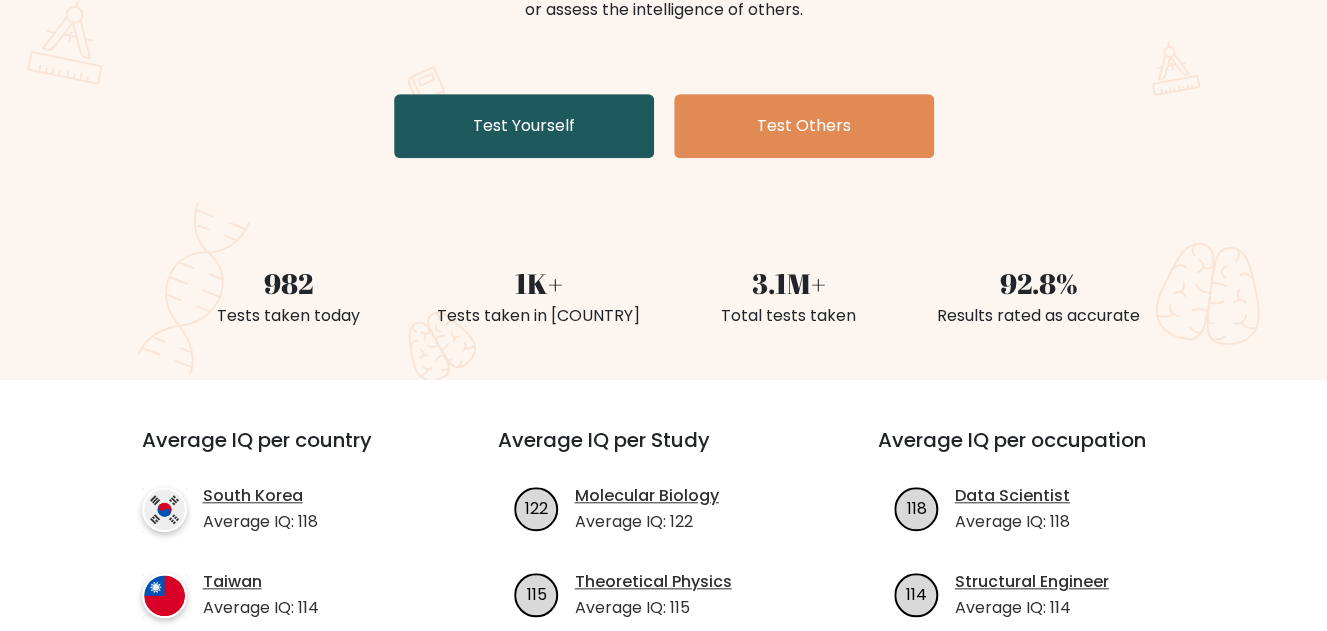 click on "Test Yourself" at bounding box center (524, 126) 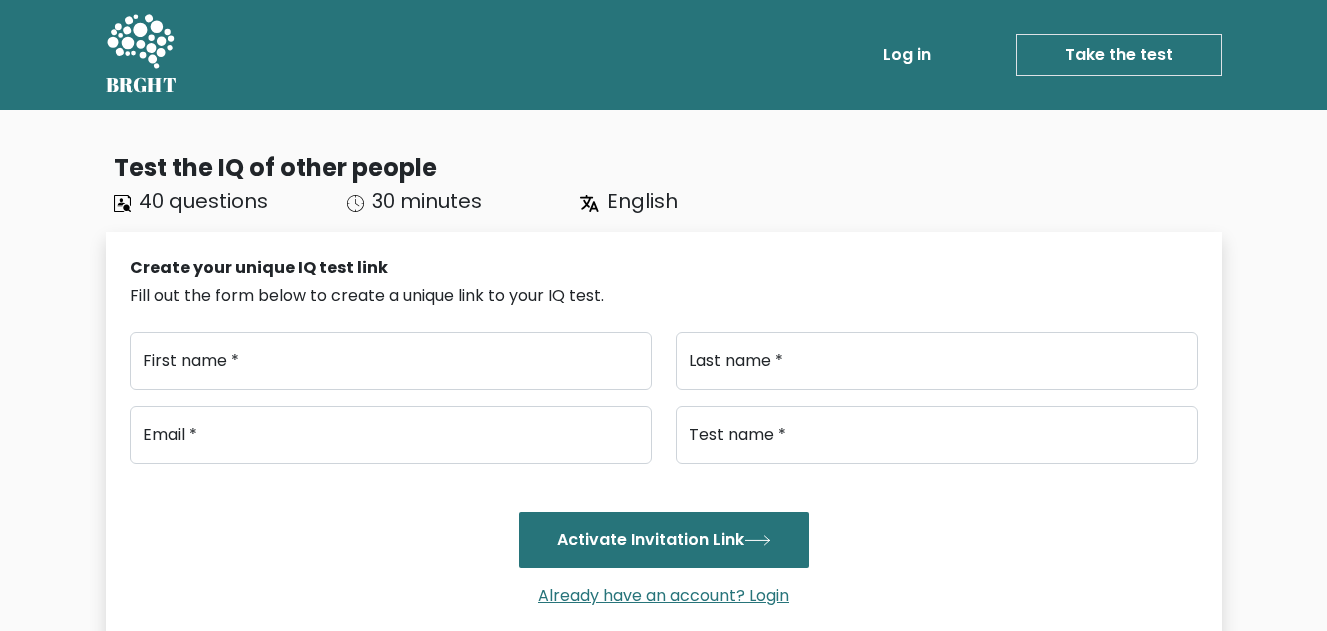 scroll, scrollTop: 0, scrollLeft: 0, axis: both 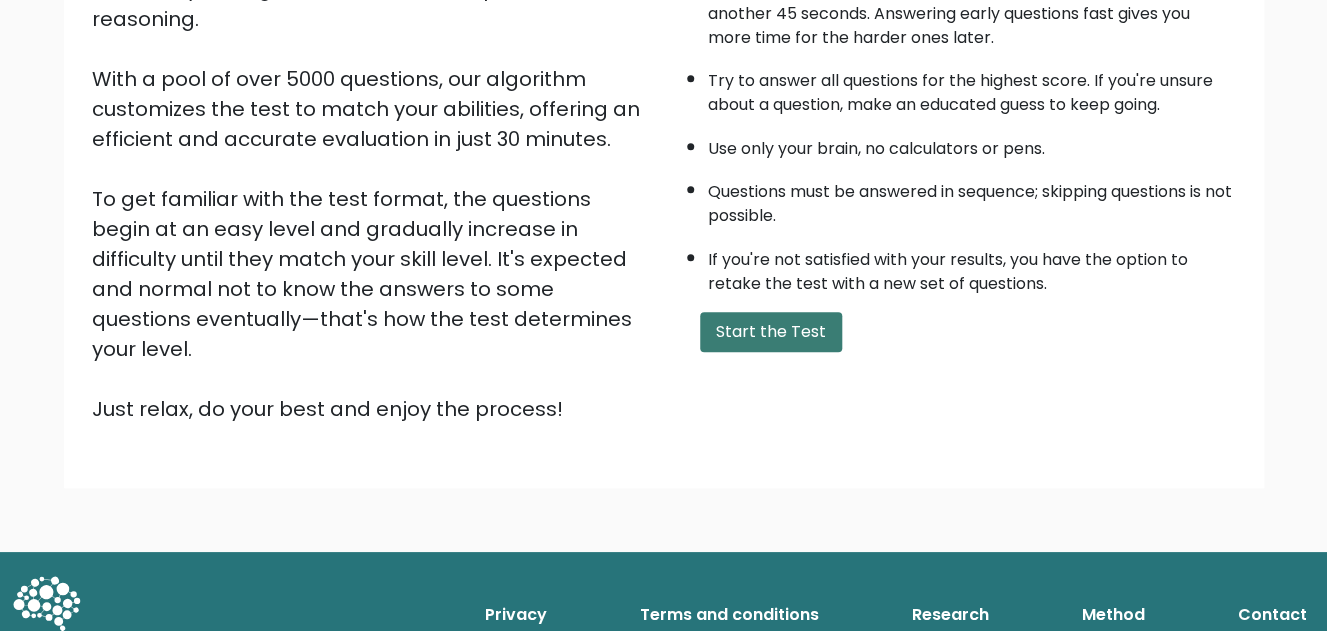 click on "Start the Test" at bounding box center (771, 332) 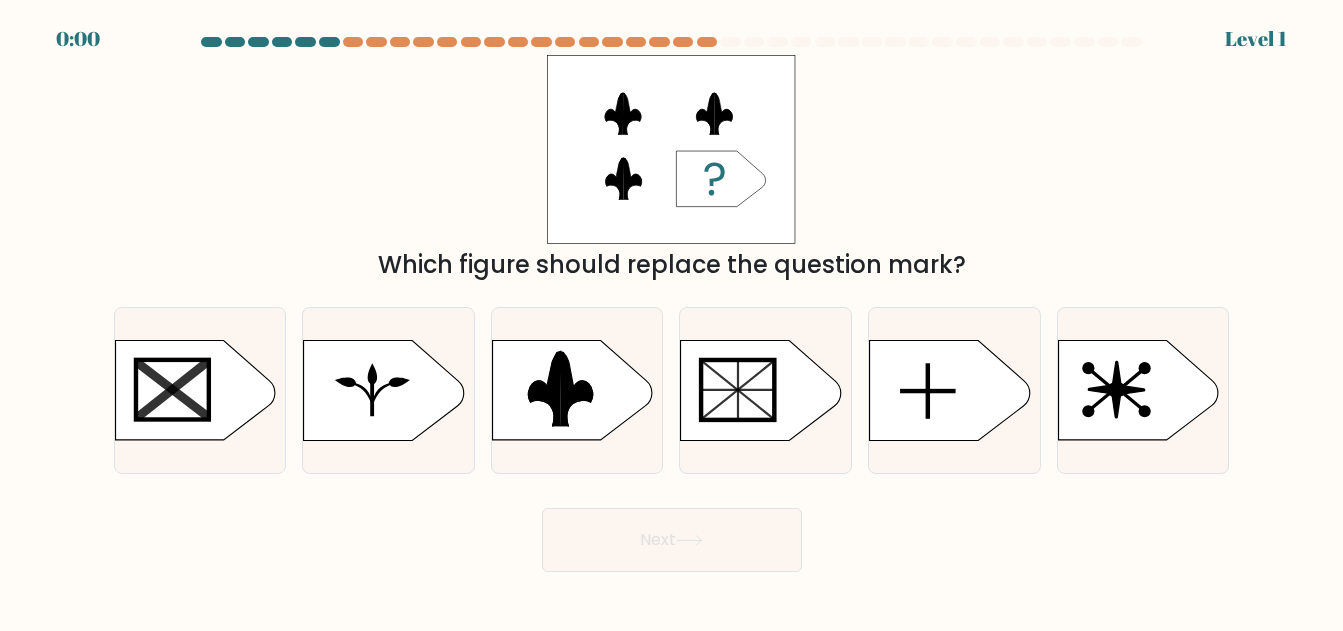 scroll, scrollTop: 0, scrollLeft: 0, axis: both 